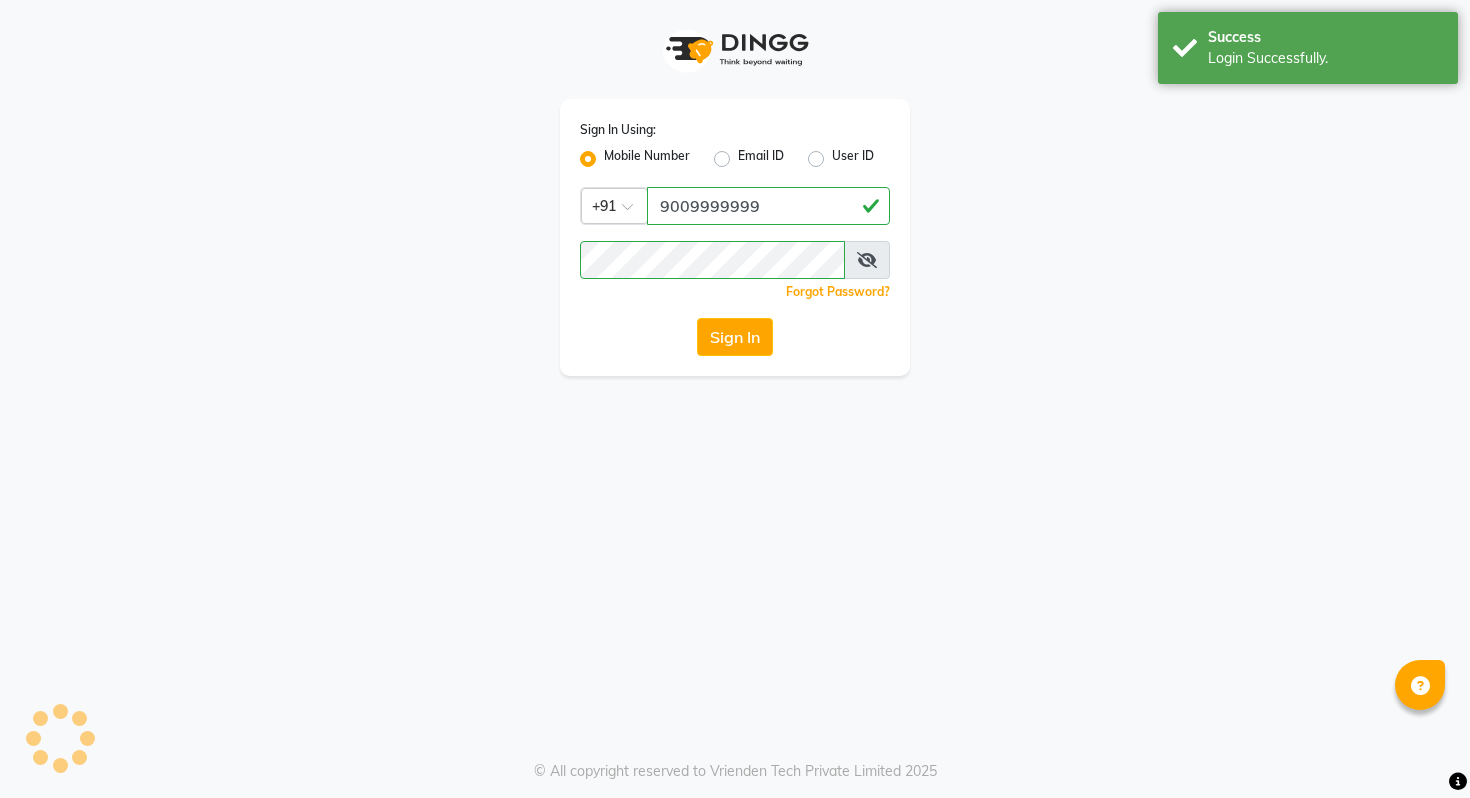 scroll, scrollTop: 0, scrollLeft: 0, axis: both 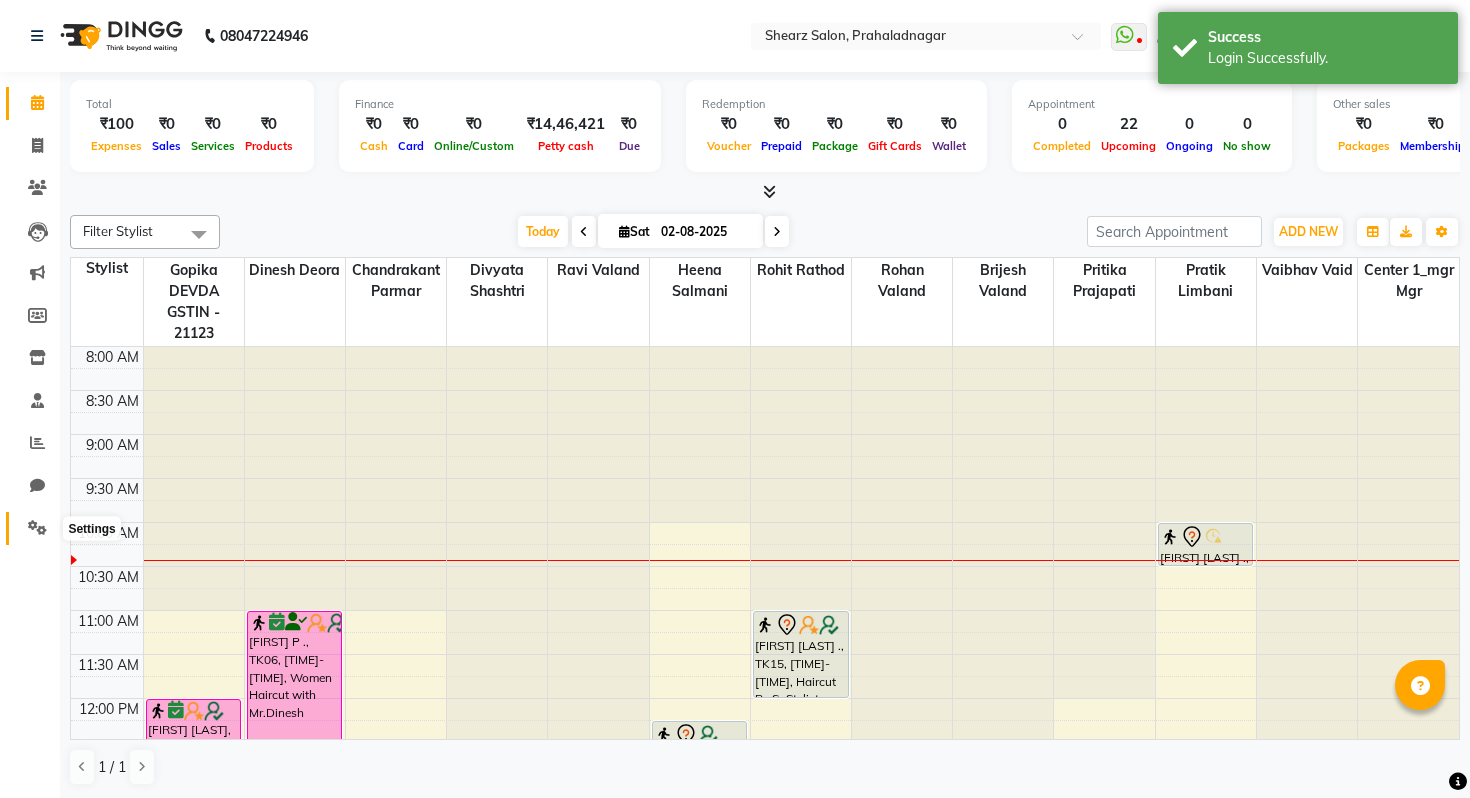click 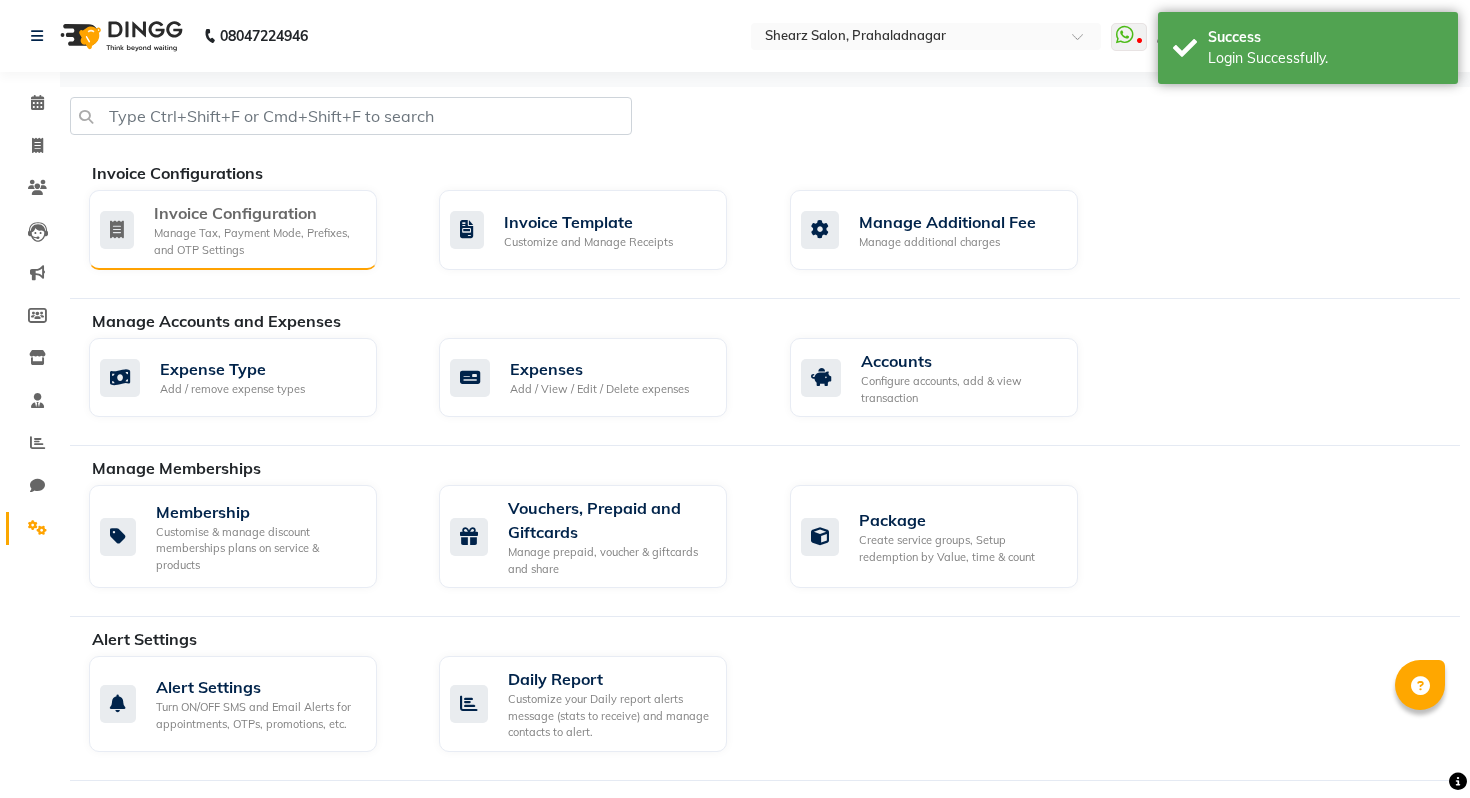 click on "Manage Tax, Payment Mode, Prefixes, and OTP Settings" 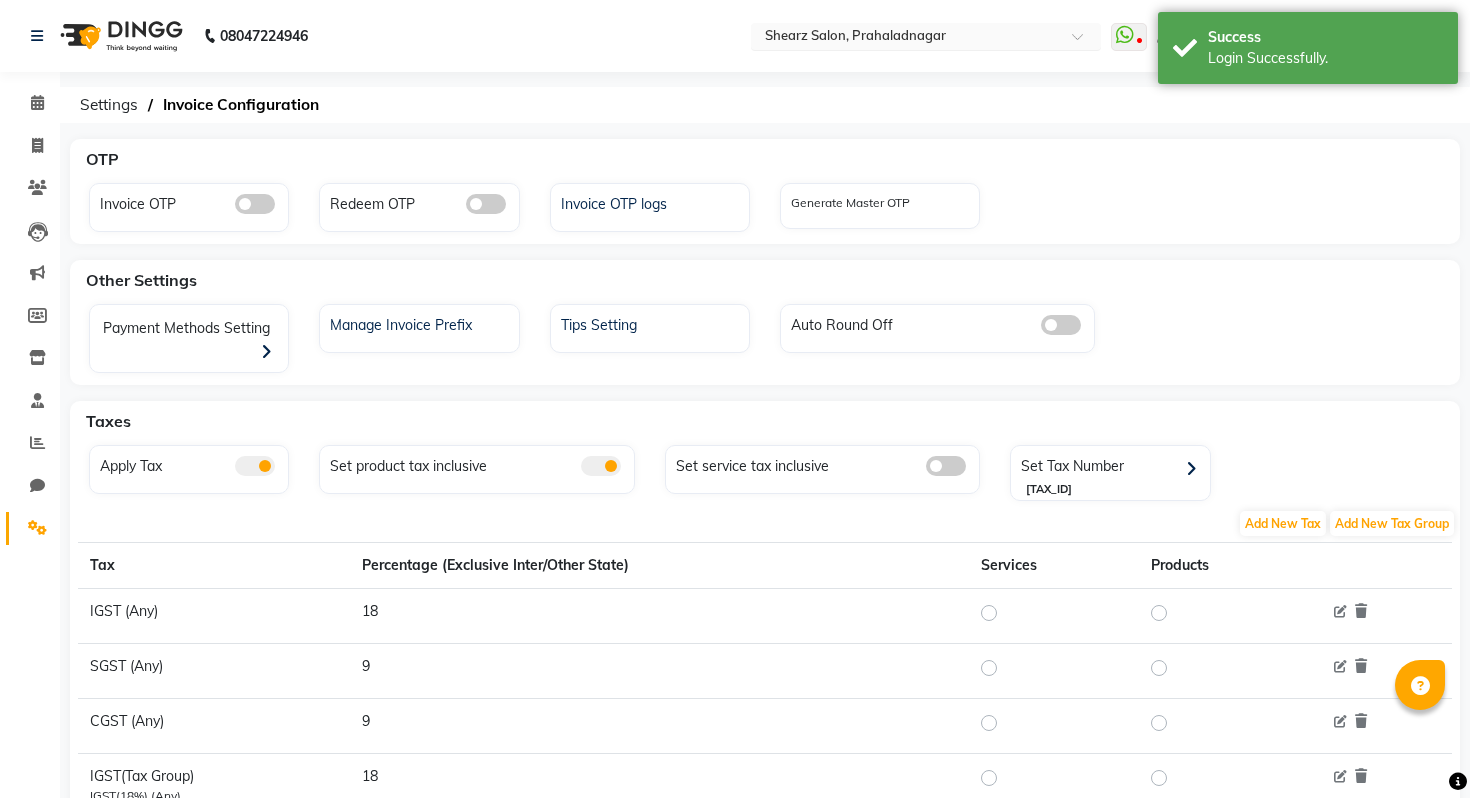 click on "Select Location × Shearz Salon, Prahaladnagar" at bounding box center (926, 36) 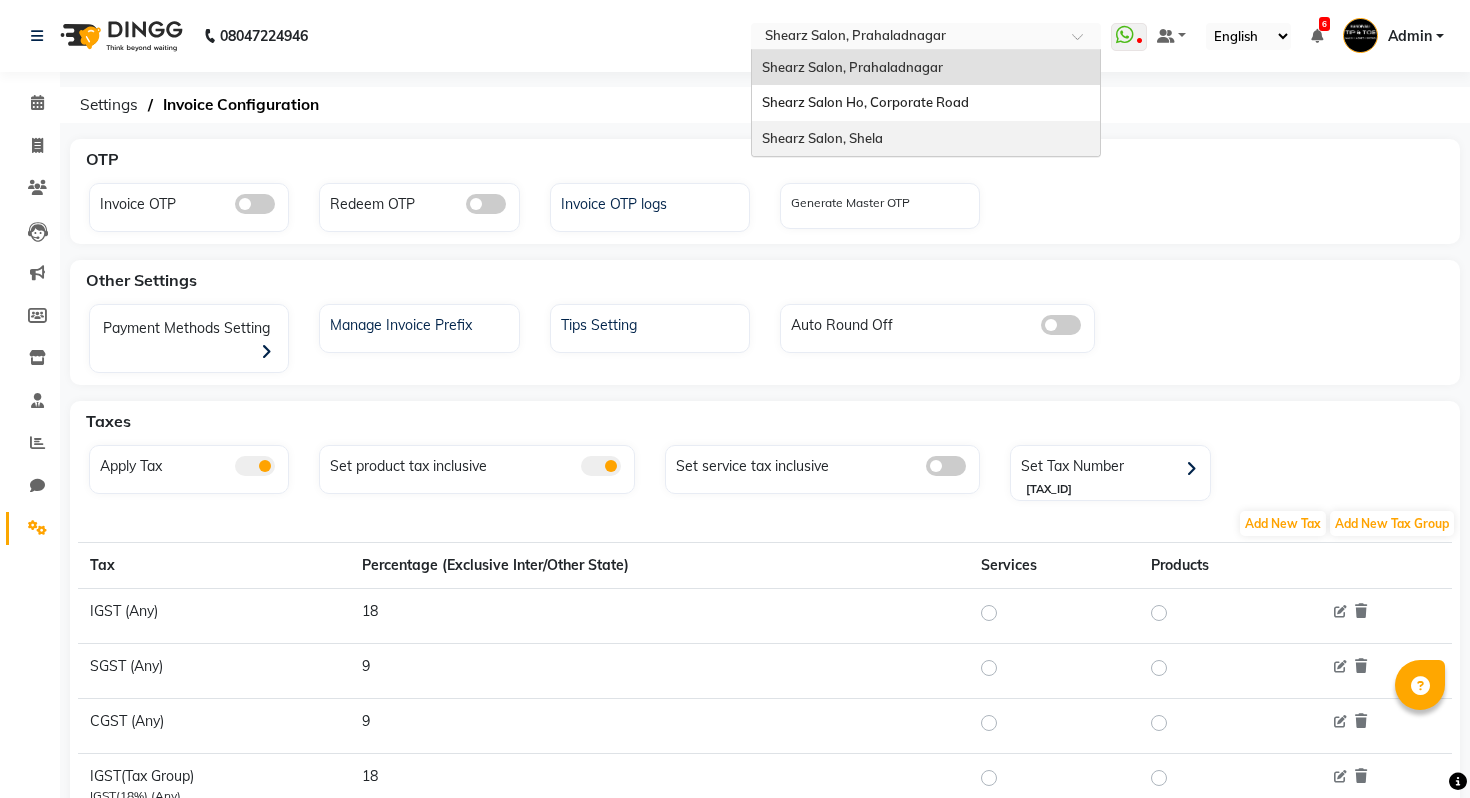 click on "Shearz Salon, Shela" at bounding box center [822, 138] 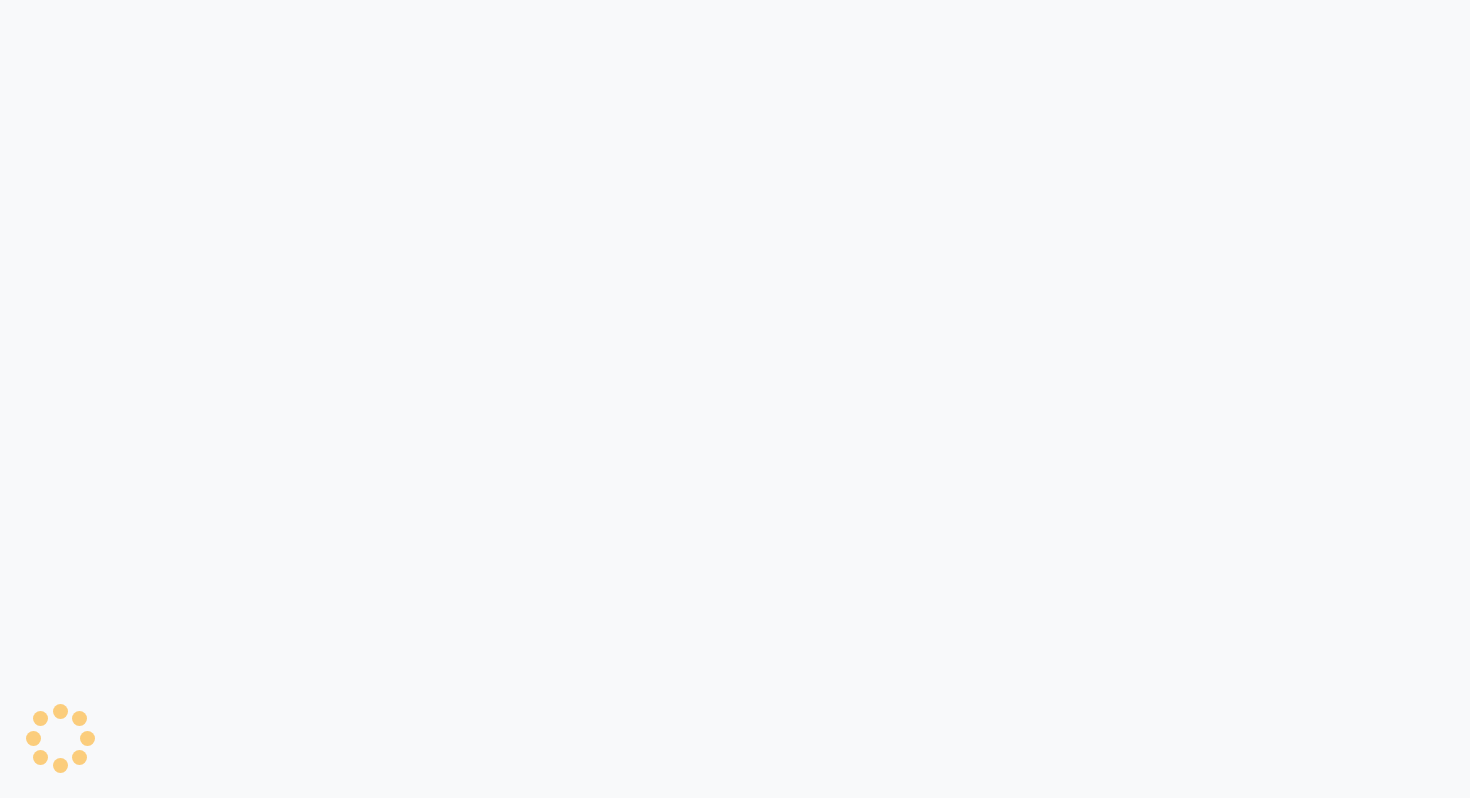 scroll, scrollTop: 0, scrollLeft: 0, axis: both 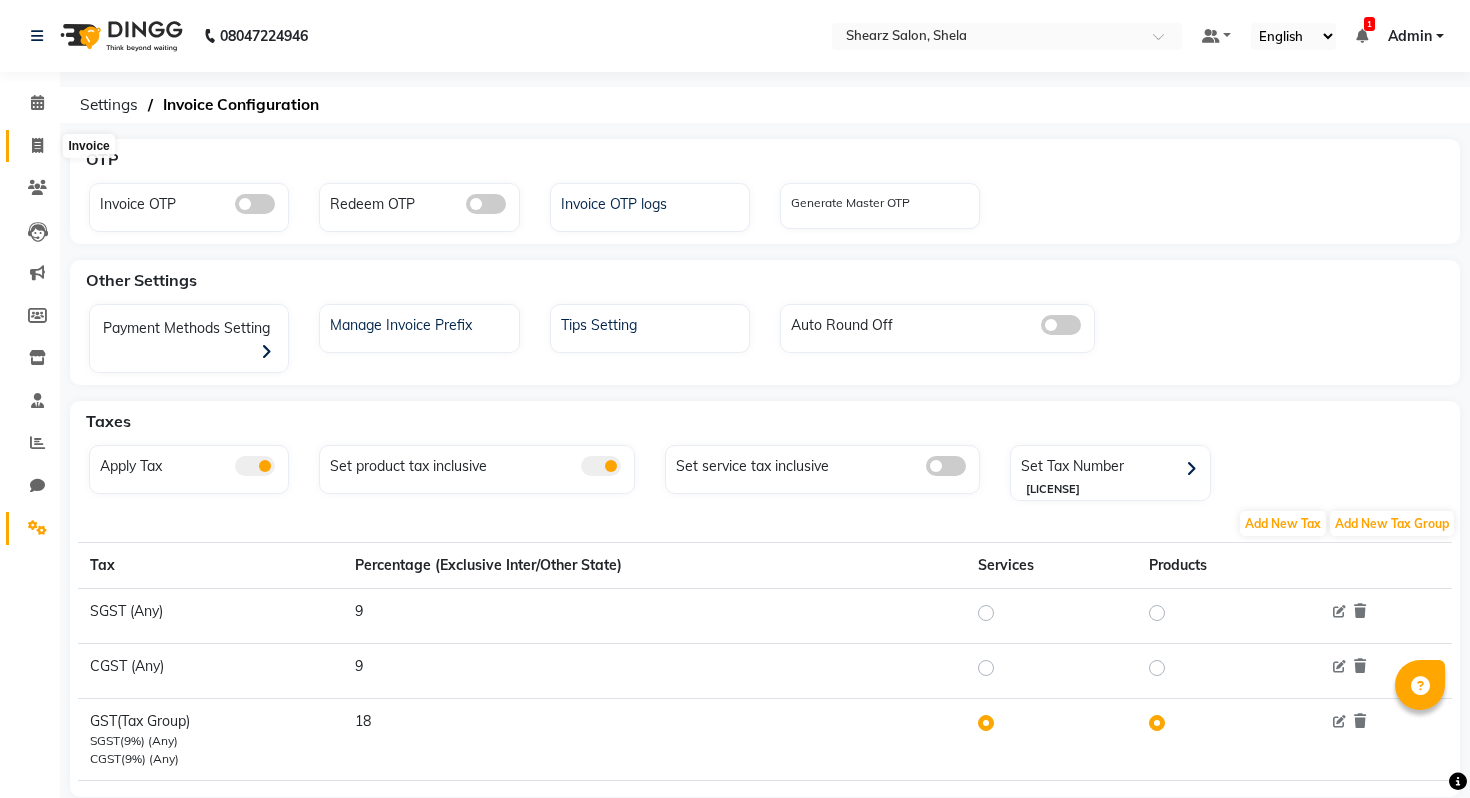 click 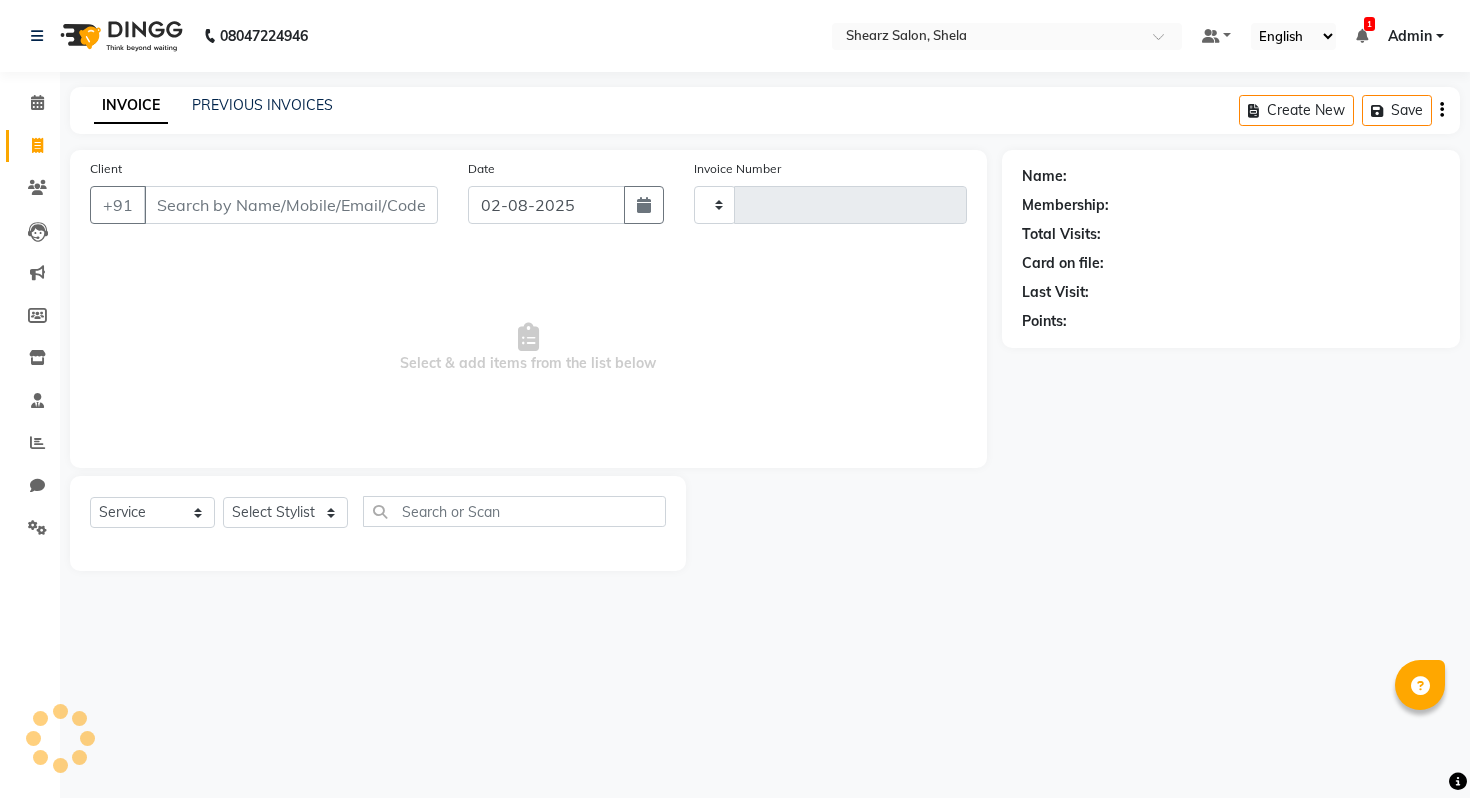 type on "3978" 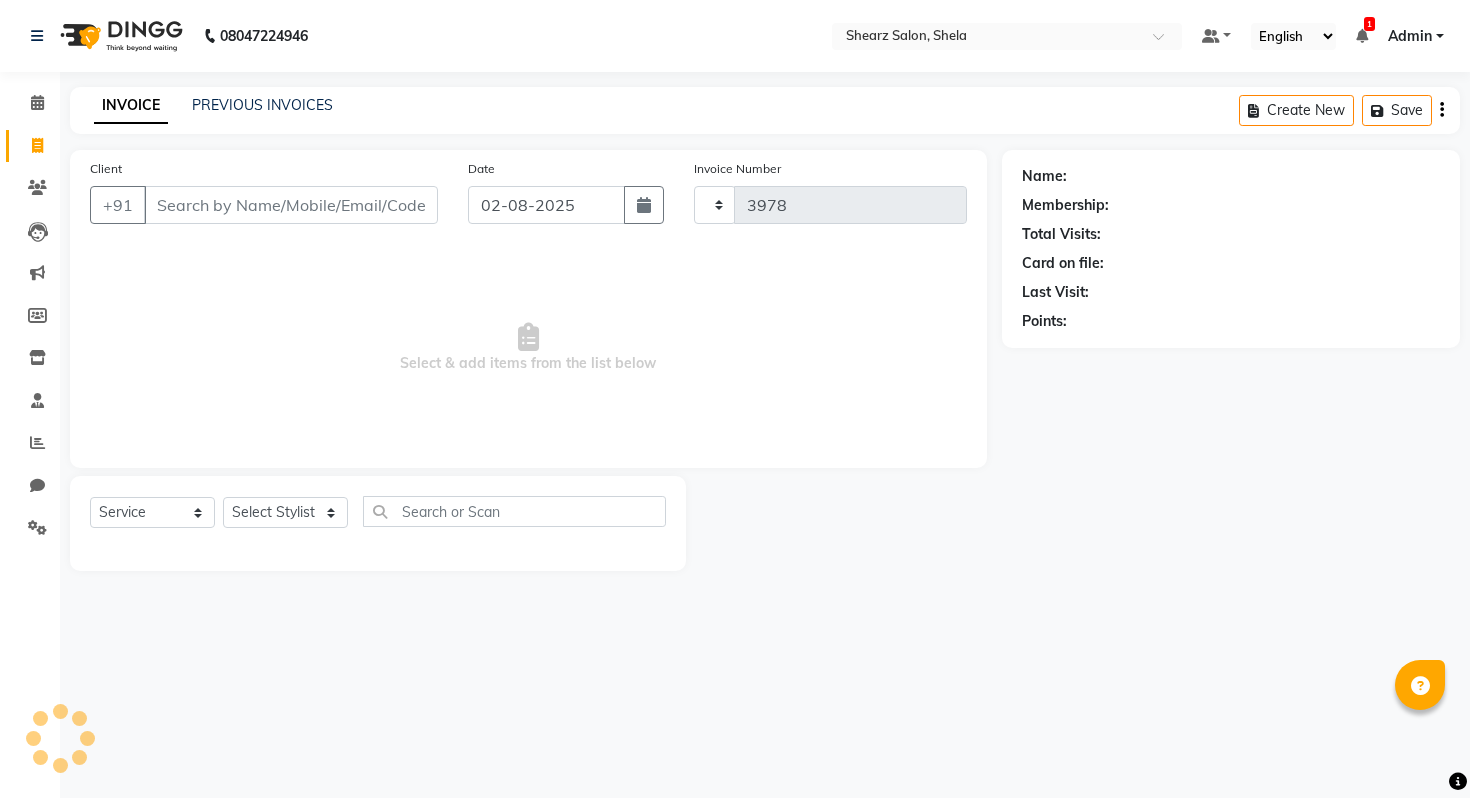 select on "8159" 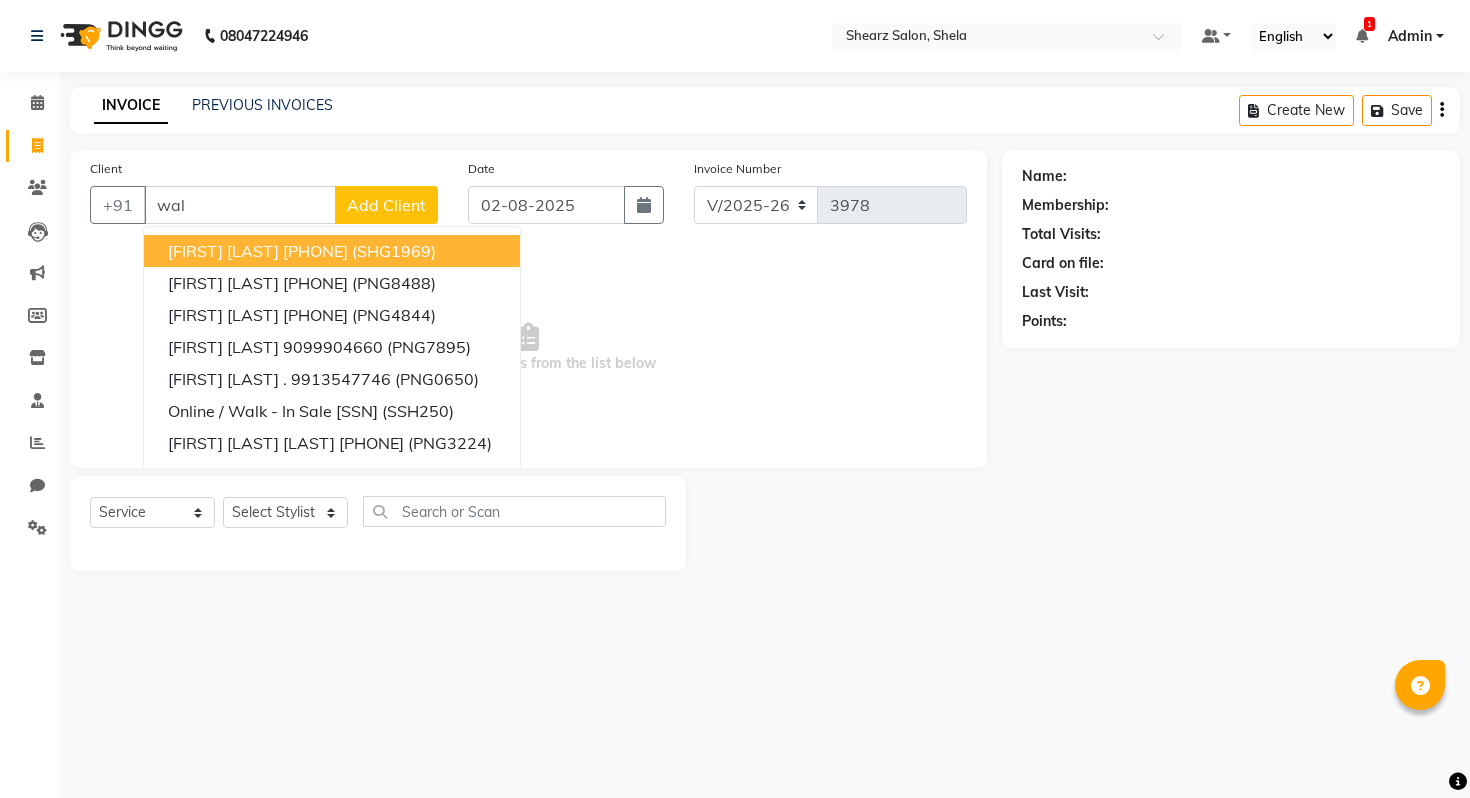 click on "Mahika Agarwal" at bounding box center (223, 251) 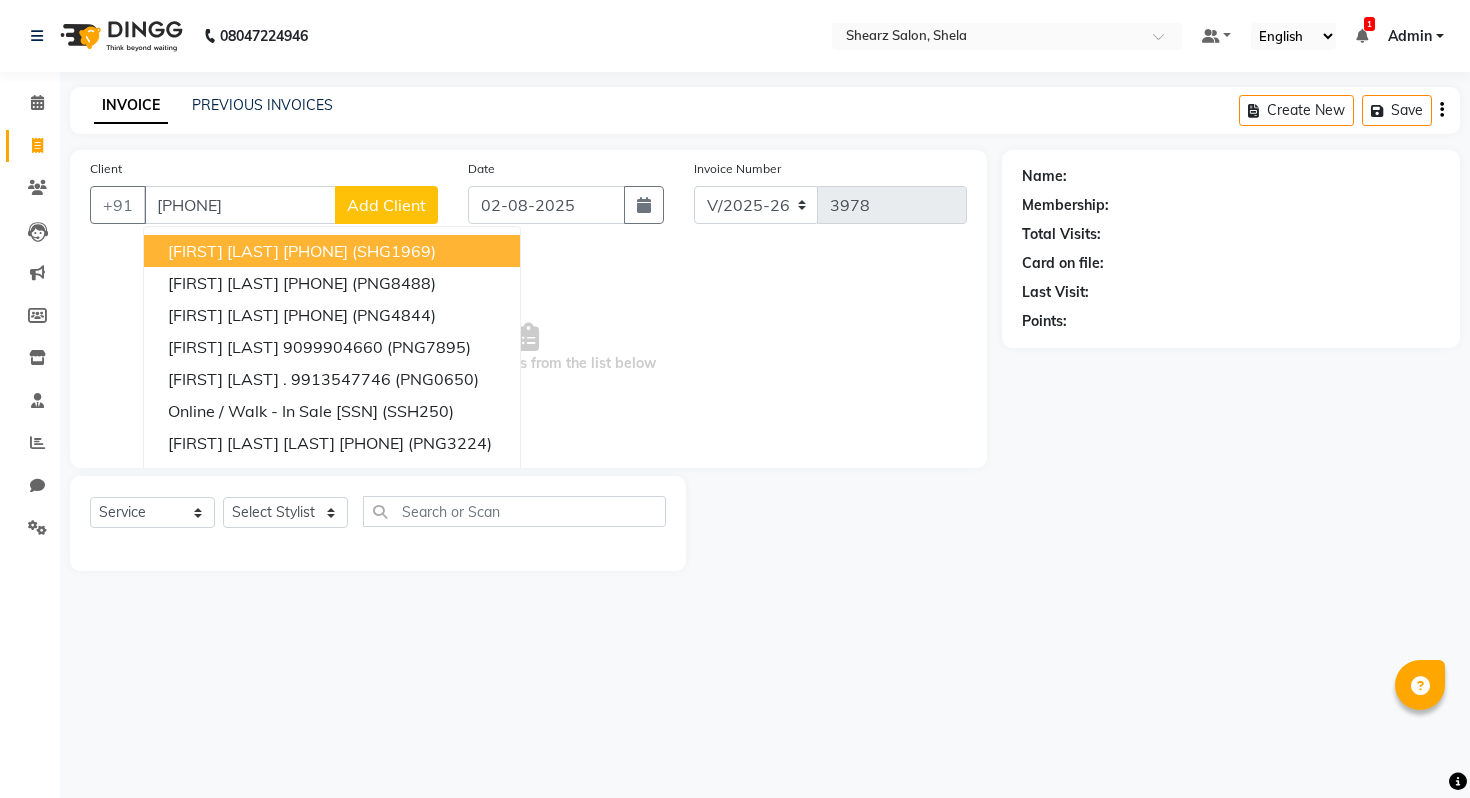 type on "6263419953" 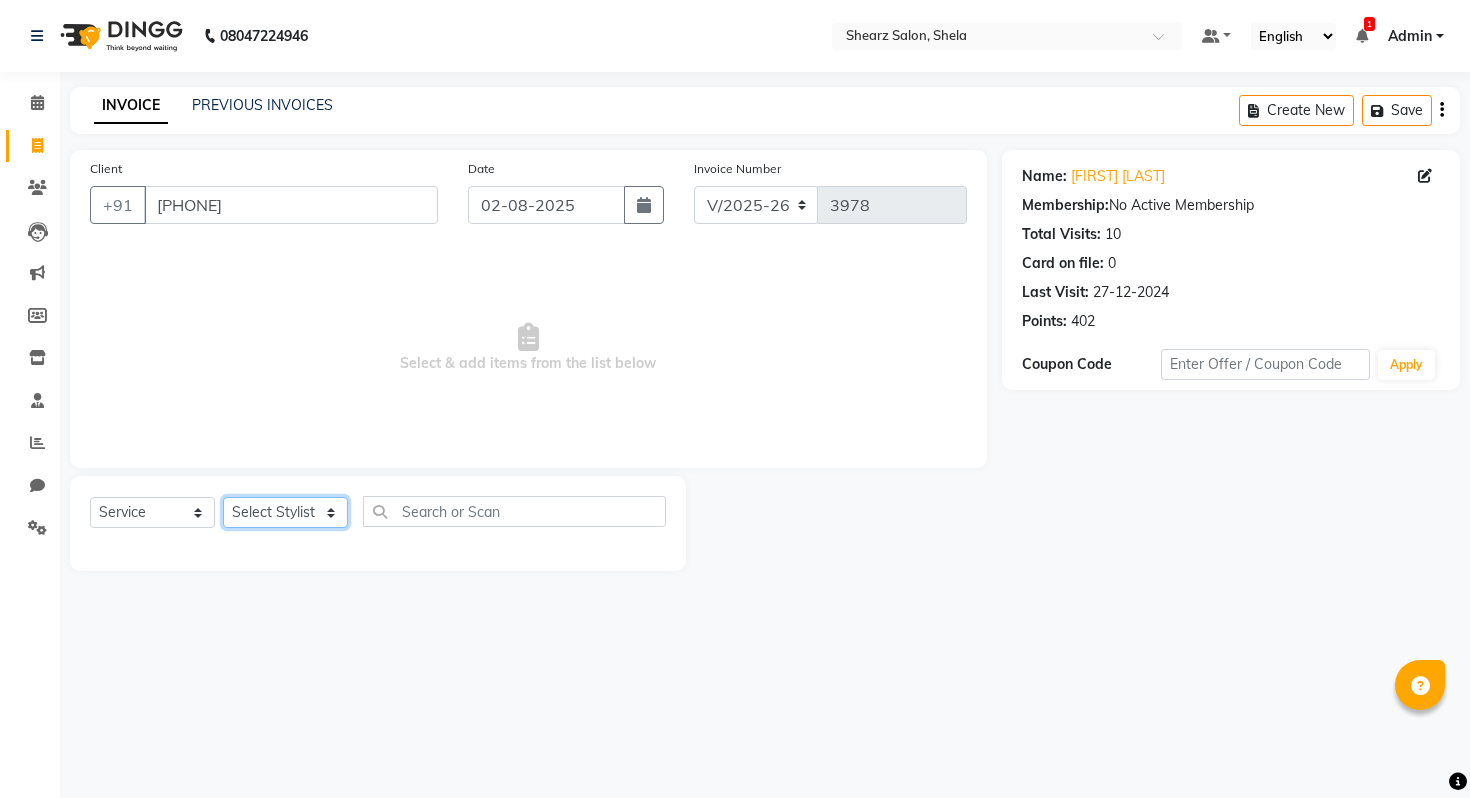 click on "Select Stylist AakashKumar Nai Admin A General Arvind S Devda Asha Chavariya Brijesh Valand Chandrakant Parmar Dinesh Deora Divyata Shashtri Gopika DEVDA GSTIN - 21123 Heena Salmani Himani khemrajbhai Desai ivikali zhimomi Jaimini Mistri Jaimini Mistri kuhoto zhimo Moh. SAifli ... Nisha Rathod Nitin Rajpara pooja patil Pratik Limbani pritika prajapati Ravi Valand Rohan Valand Rohit Rathod Satish Kumar shazadi khan Sohail Khan Sunita Wala tijaswini deora Tovato jimoni Vaibhav Vaid Varsha Patil Viishnu kummar Vijay Kanjibhai Nai Vishvas Makwana Vishwas Makwana" 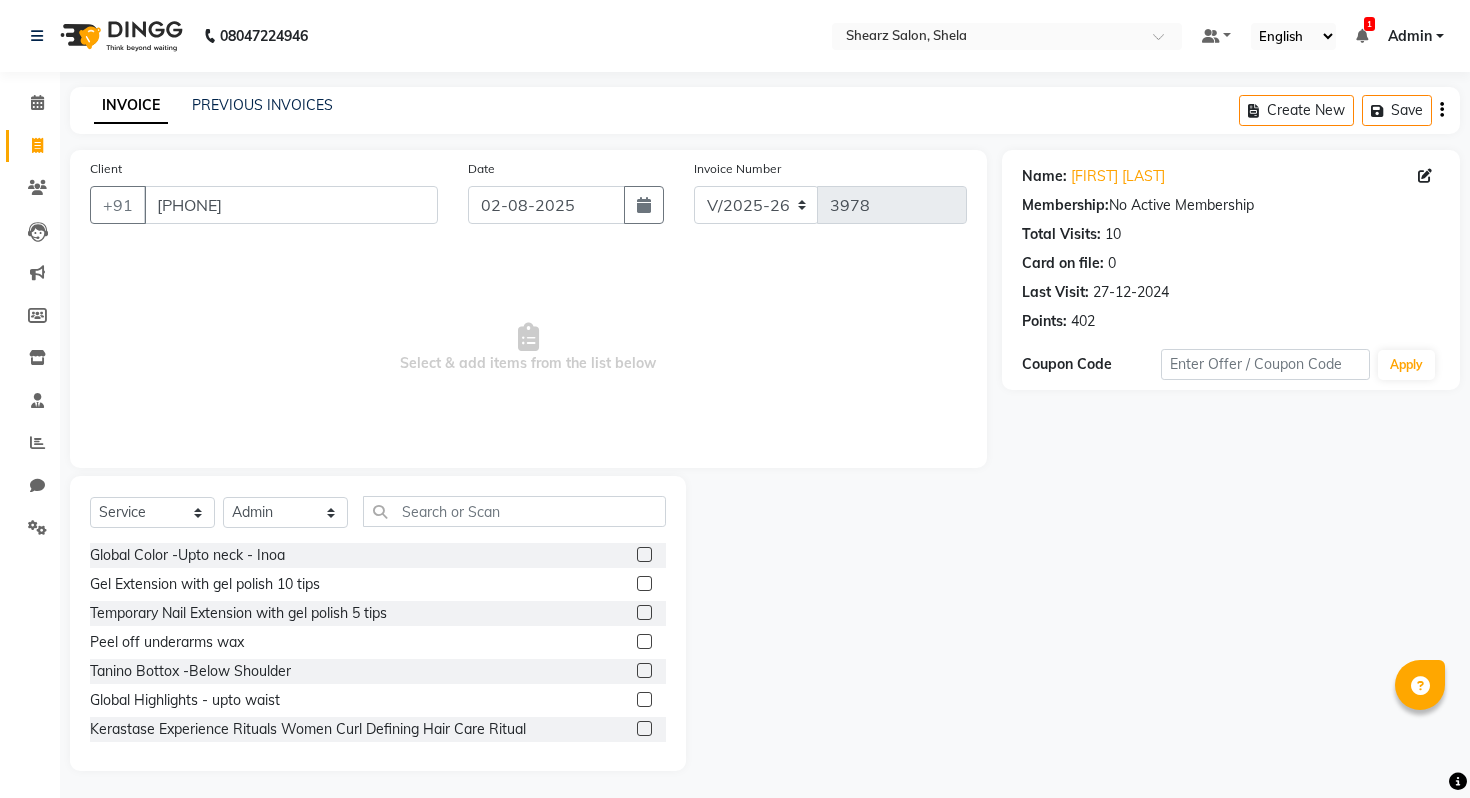click on "Global Color -Upto neck - Inoa  Gel Extension with gel polish 10 tips  Temporary Nail Extension with gel polish 5 tips  Peel off underarms wax  Tanino Bottox -Below Shoulder  Global Highlights - upto waist  Kerastase Experience Rituals Women Curl Defining Hair Care Ritual  DF hair wash & blowdry -Upto Shoulder  Face and Neck D-tan  Cheryl's sensi Acne treatment  Half hand Black mask  Sr add on olaplex with hair color  Prelighting per streak  Redken - Protein Power Inject system  Global Color -Upto Waist - Majirel  Gel polish removal 10 tips  Nose stripless  Stand alone olaplex treatment  Kerastase Express Scalp Care Rituals Men Anti Dryness  Addtional K wash - Male  Eyebrow threading  Ageless Radiance  Nail cut, filing and nail polish  Full hand international wax  Kerastase Anti Hair Loss Women  Expirince Rituals  French Balayage Below Shoulder  Sr. men hair cut  Redken - Hairwash Upto Shoulder  Kerastase Express Tone And Gloss Ritual  Cystein Complex - Below Shoulder  Global Color  Prelighting upto waist" 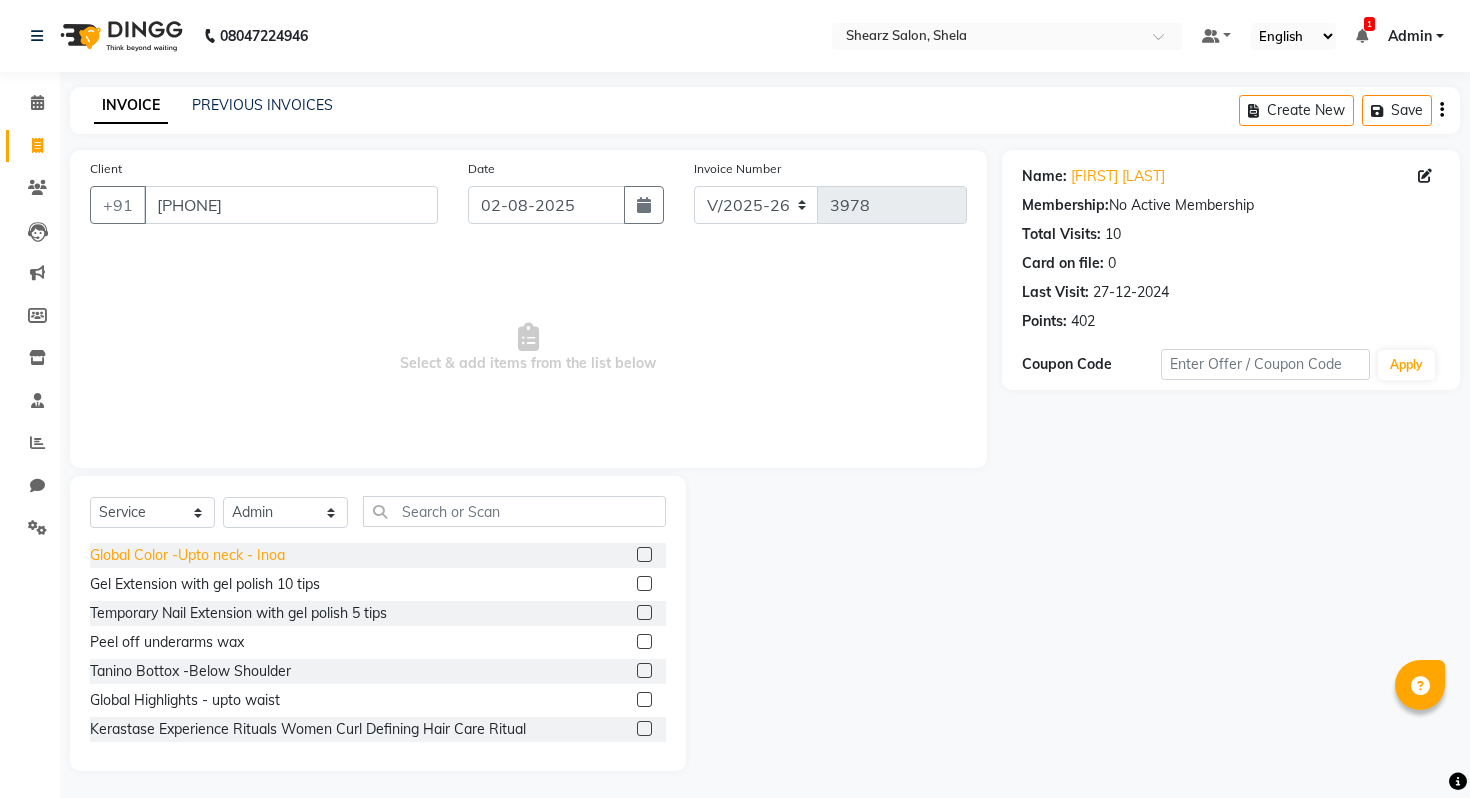 click on "Global Color -Upto neck - Inoa" 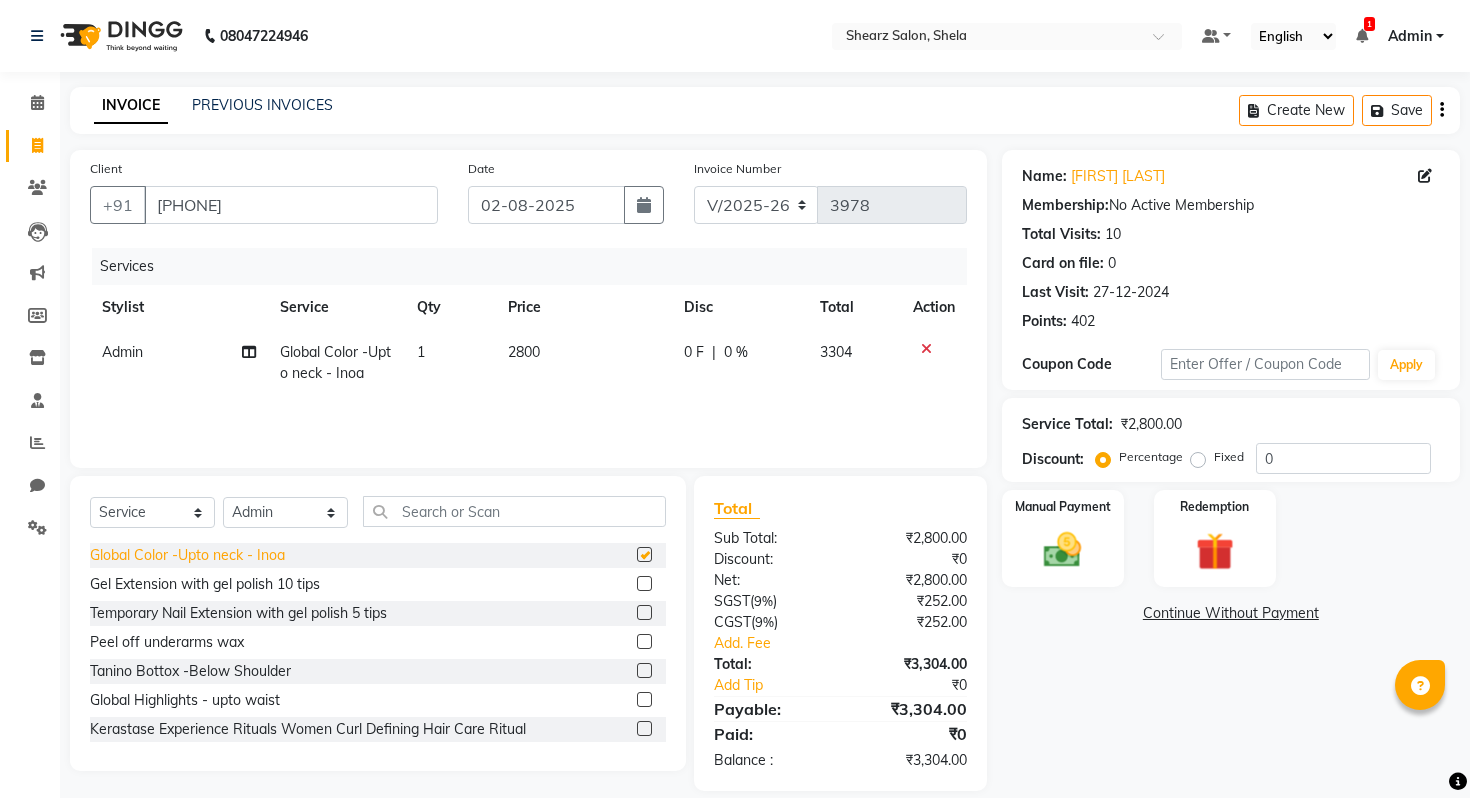 checkbox on "false" 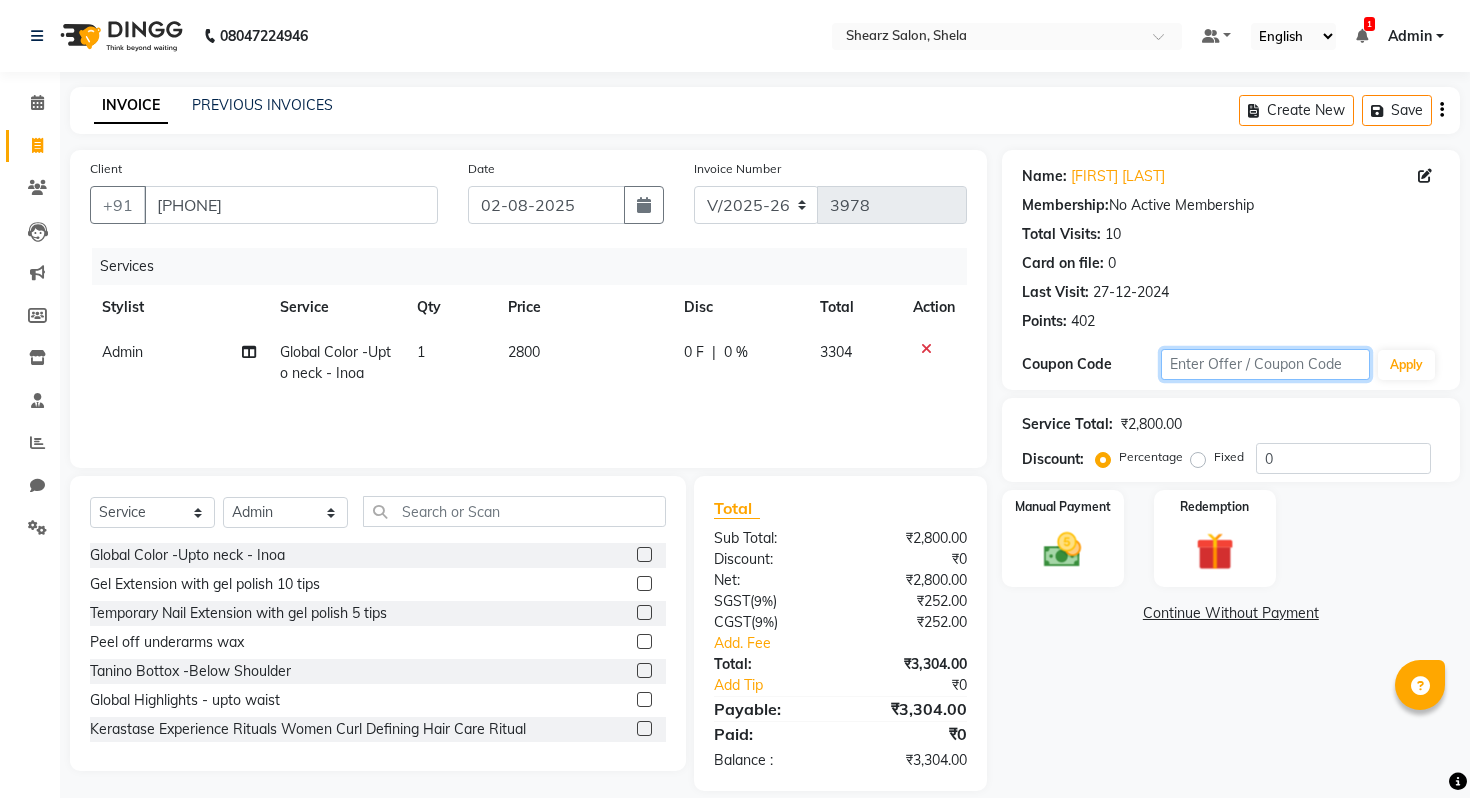 click 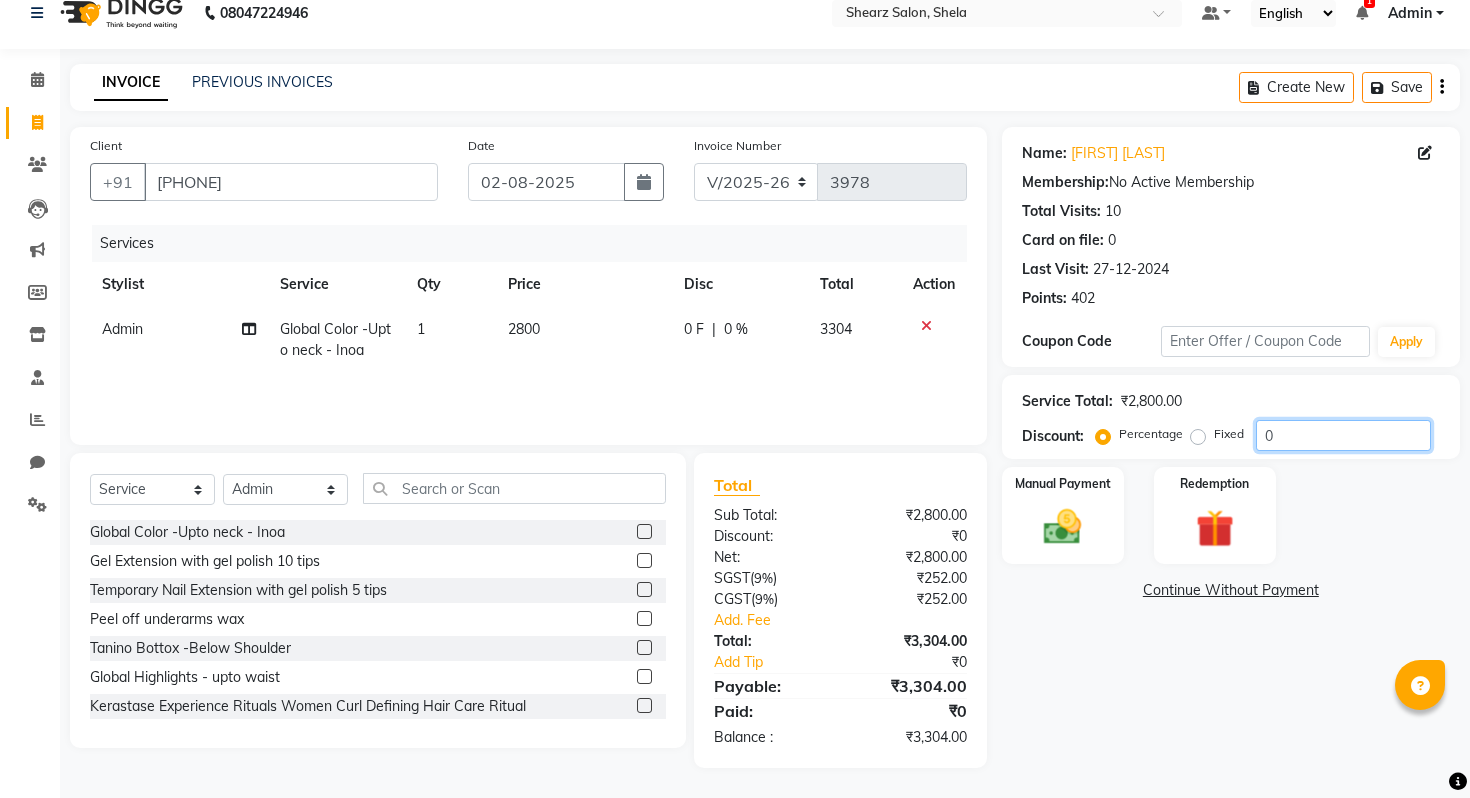 drag, startPoint x: 1288, startPoint y: 431, endPoint x: 1224, endPoint y: 431, distance: 64 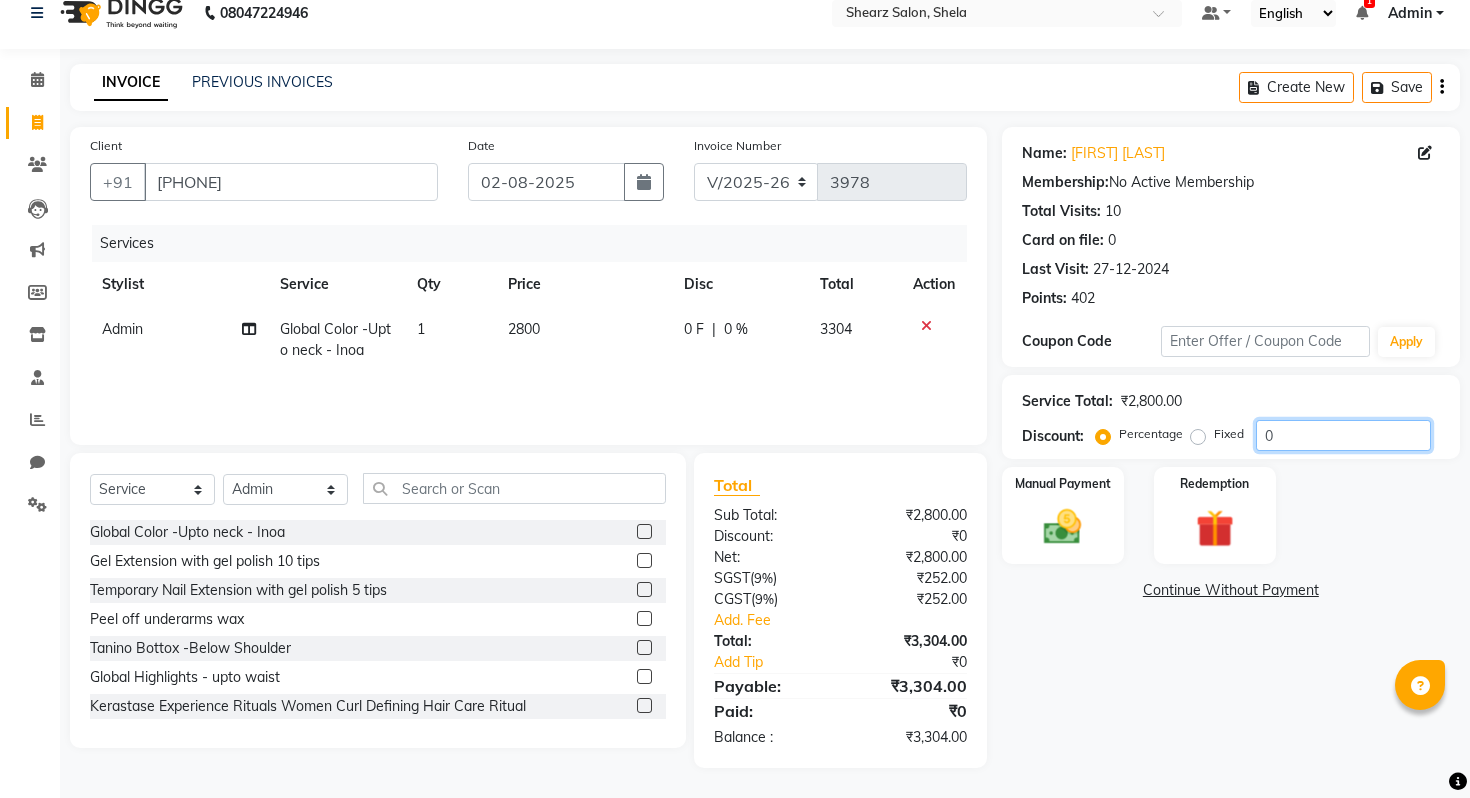 click on "Percentage   Fixed  0" 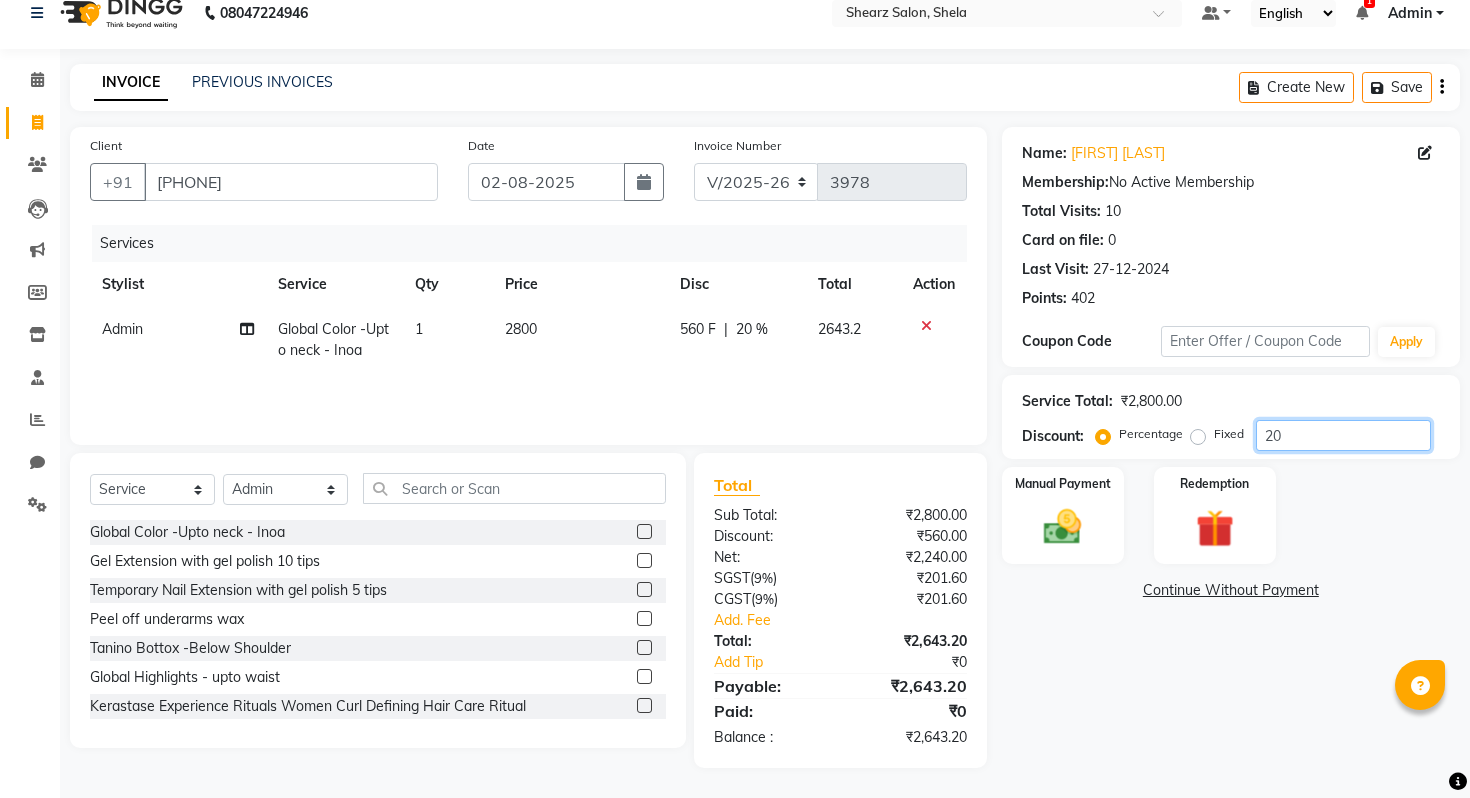 type on "20" 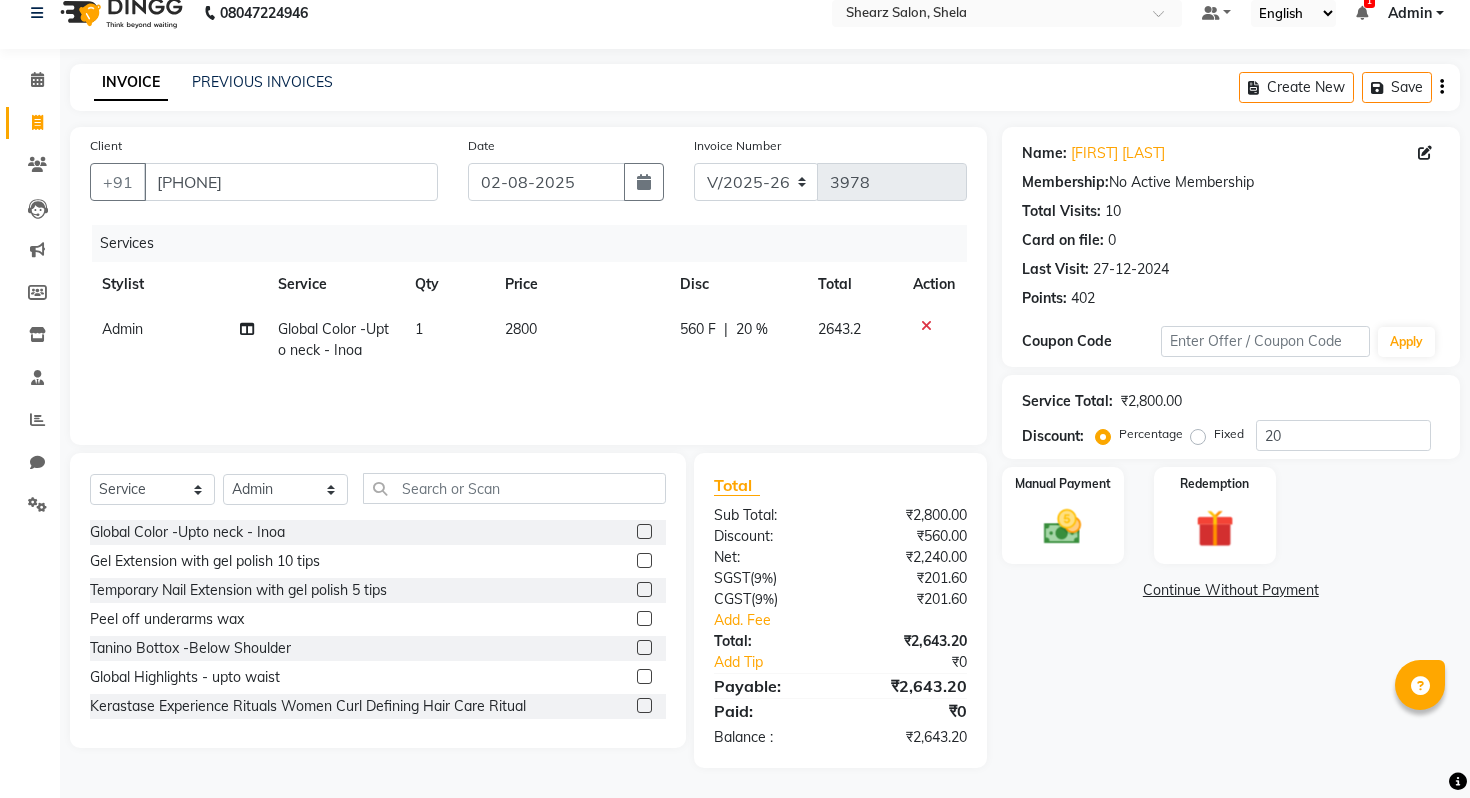 click on "Name: Mahika Agarwal Membership:  No Active Membership  Total Visits:  10 Card on file:  0 Last Visit:   27-12-2024 Points:   402  Coupon Code Apply Service Total:  ₹2,800.00  Discount:  Percentage   Fixed  20 Manual Payment Redemption  Continue Without Payment" 